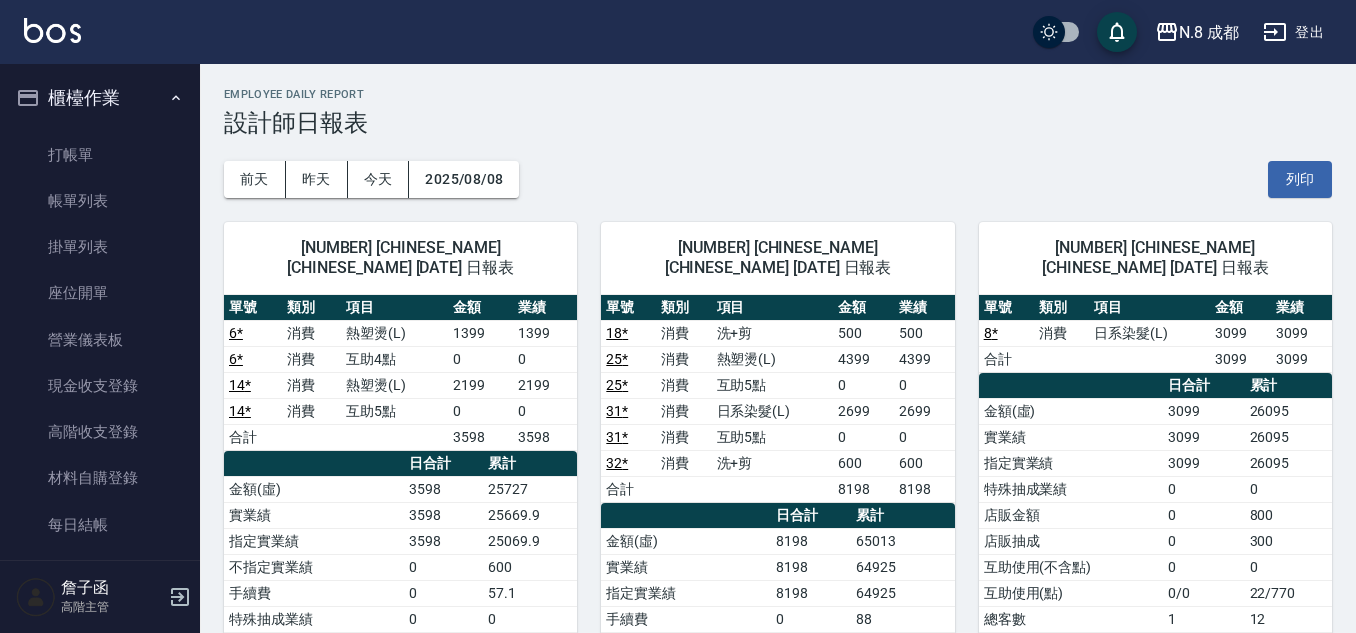 scroll, scrollTop: 0, scrollLeft: 0, axis: both 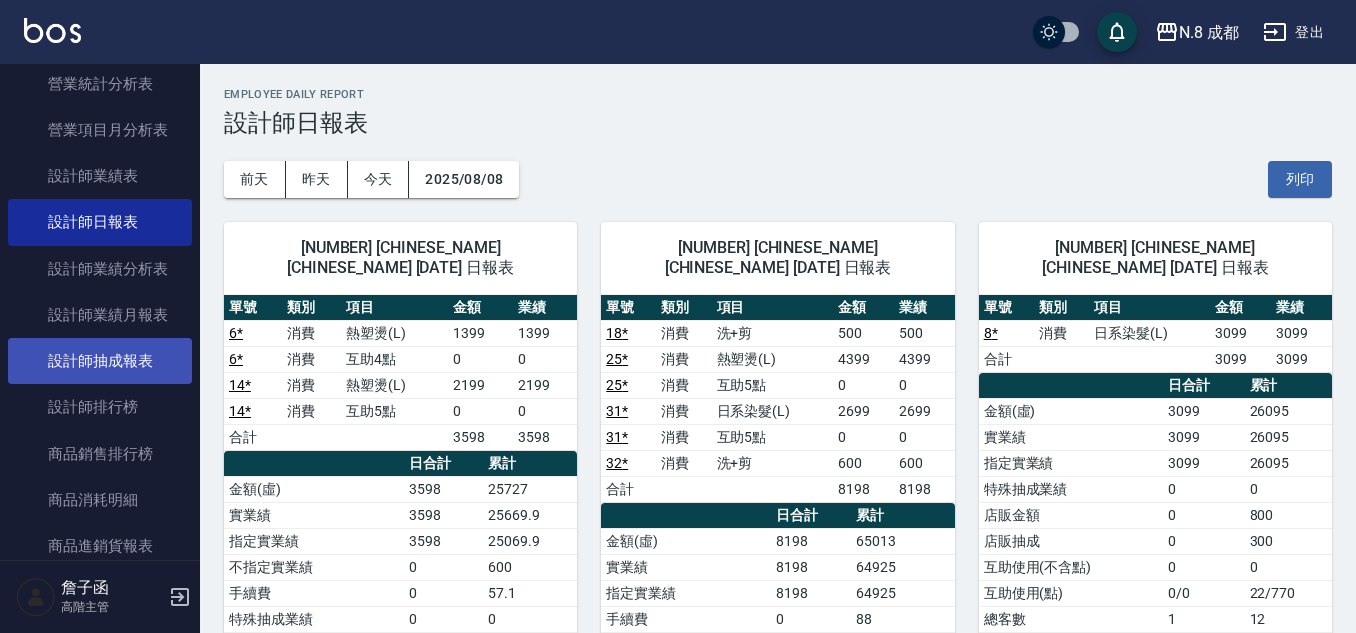 drag, startPoint x: 113, startPoint y: 400, endPoint x: 164, endPoint y: 380, distance: 54.781384 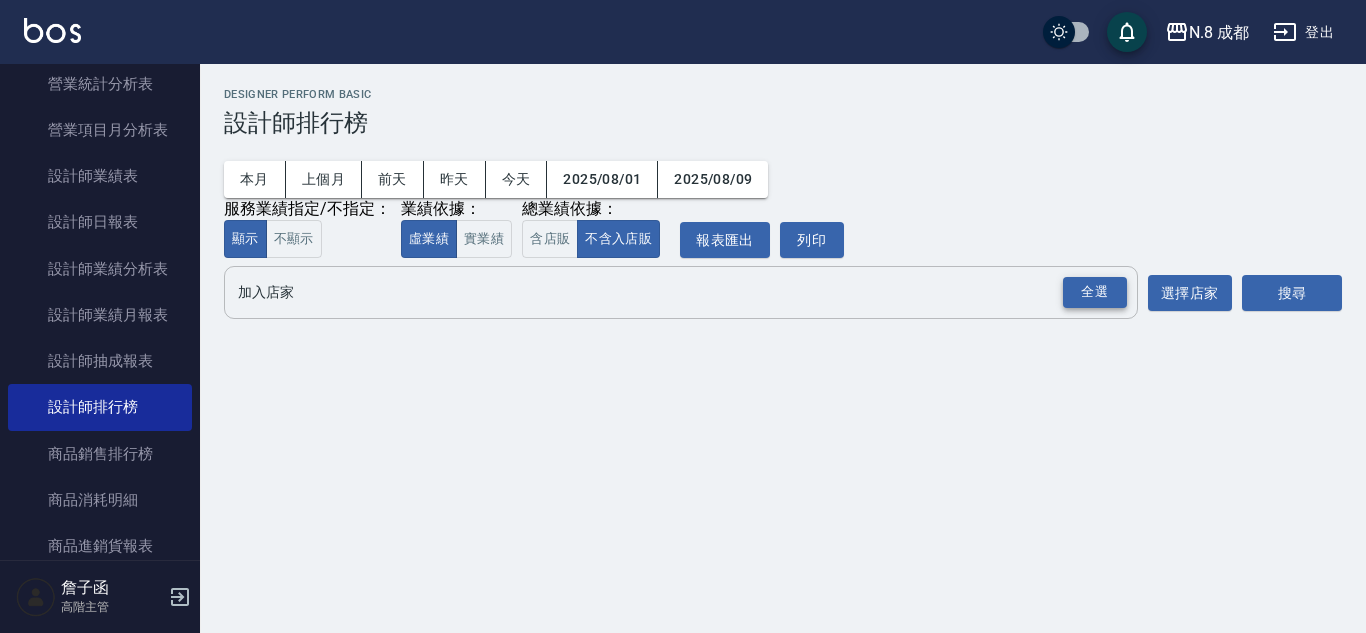 click on "全選" at bounding box center (1095, 292) 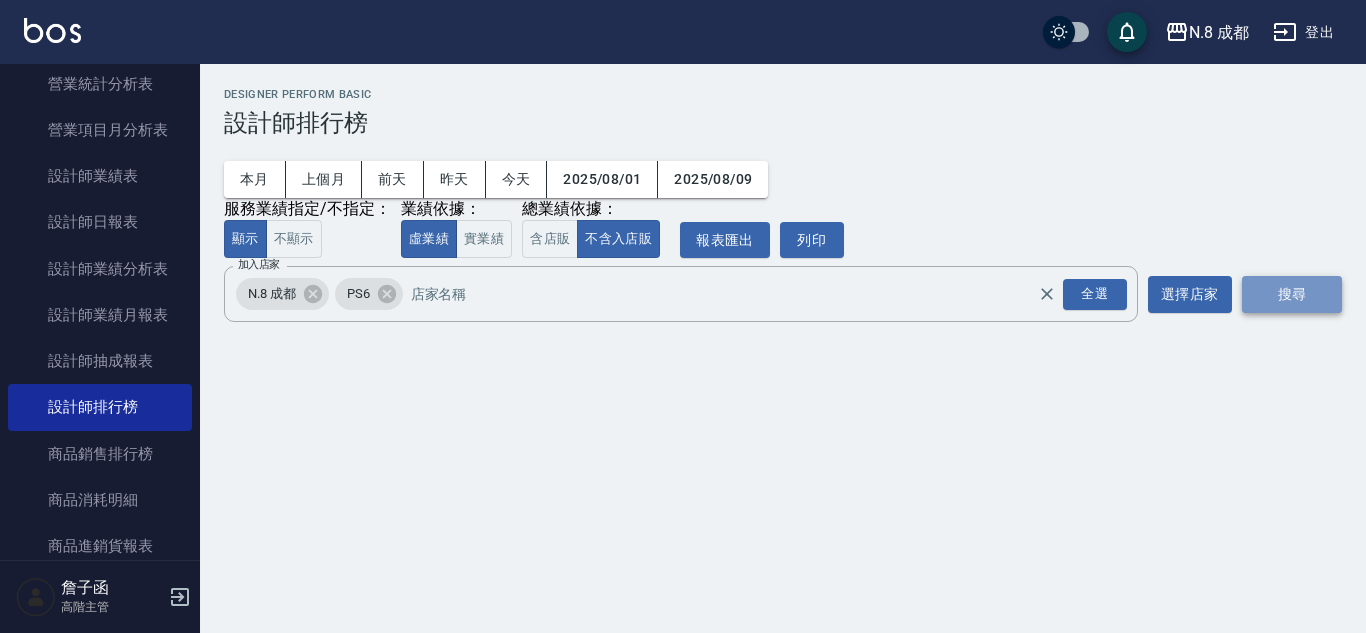click on "搜尋" at bounding box center [1292, 294] 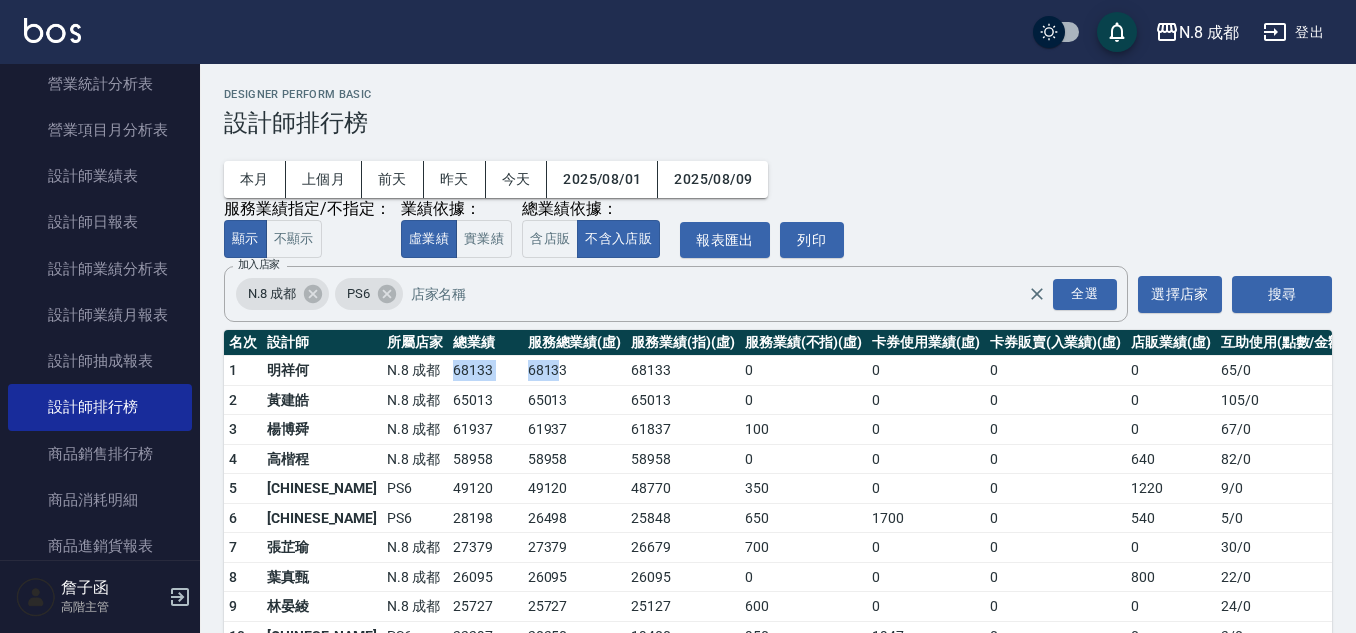 drag, startPoint x: 382, startPoint y: 376, endPoint x: 484, endPoint y: 387, distance: 102.59142 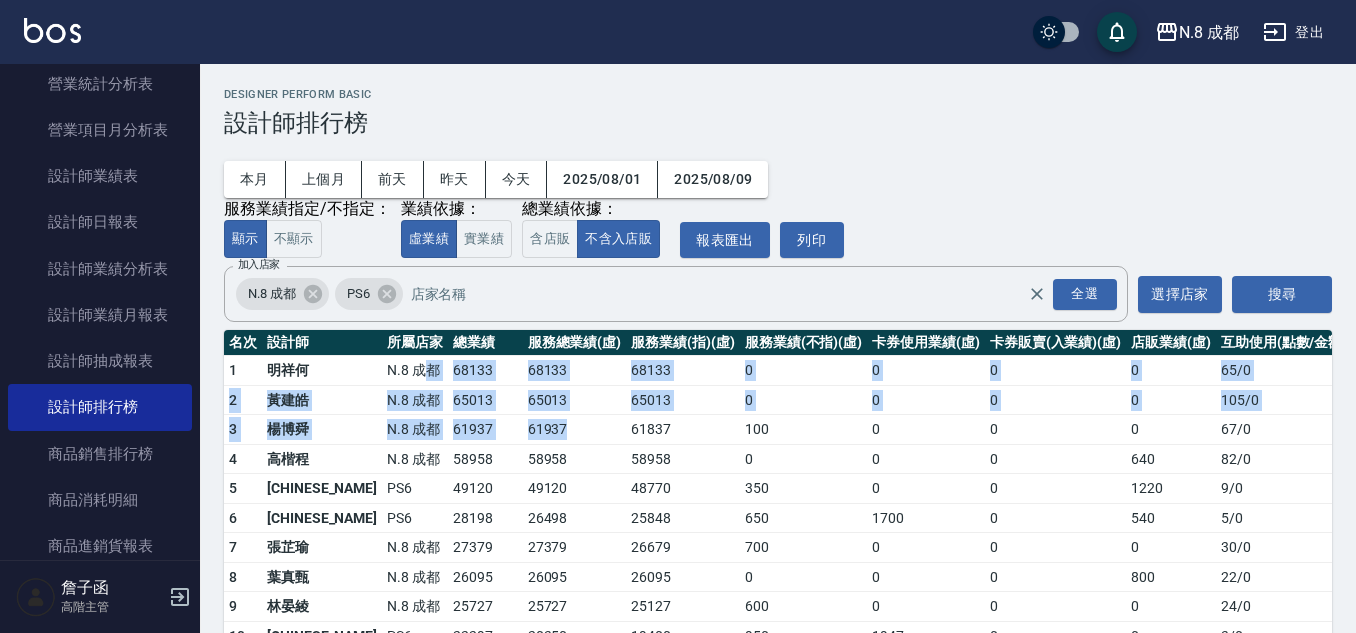 drag, startPoint x: 452, startPoint y: 434, endPoint x: 362, endPoint y: 358, distance: 117.79643 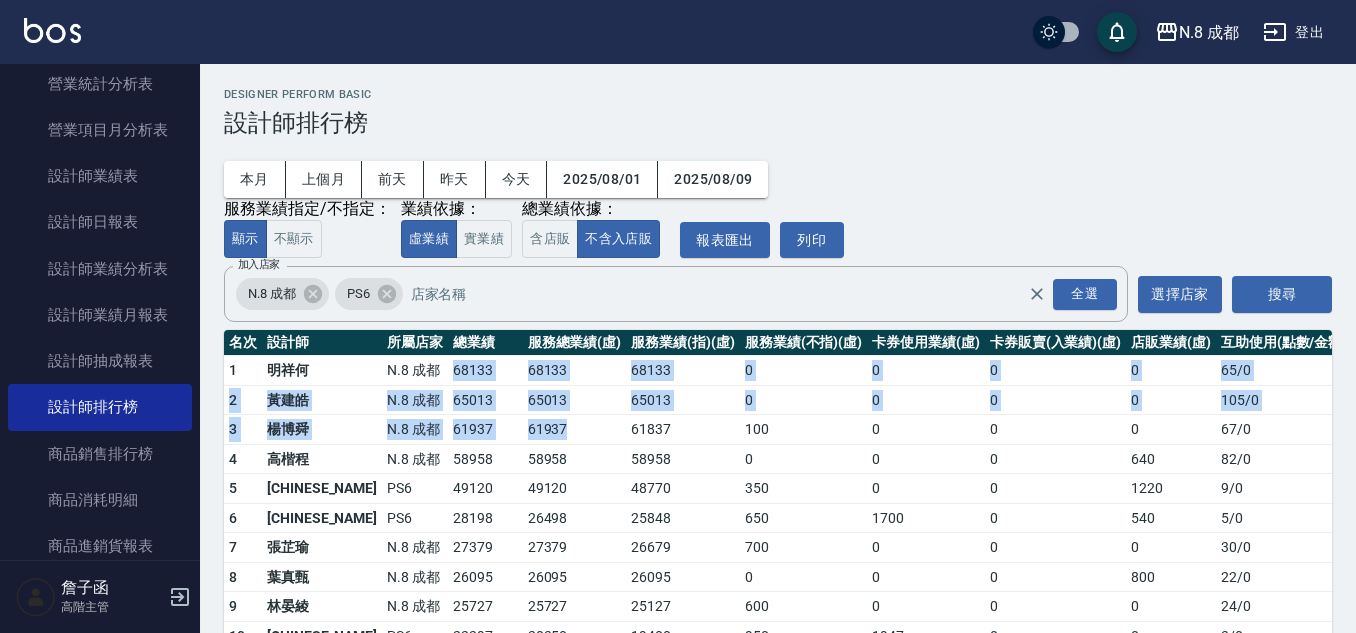 drag, startPoint x: 509, startPoint y: 432, endPoint x: 371, endPoint y: 374, distance: 149.69302 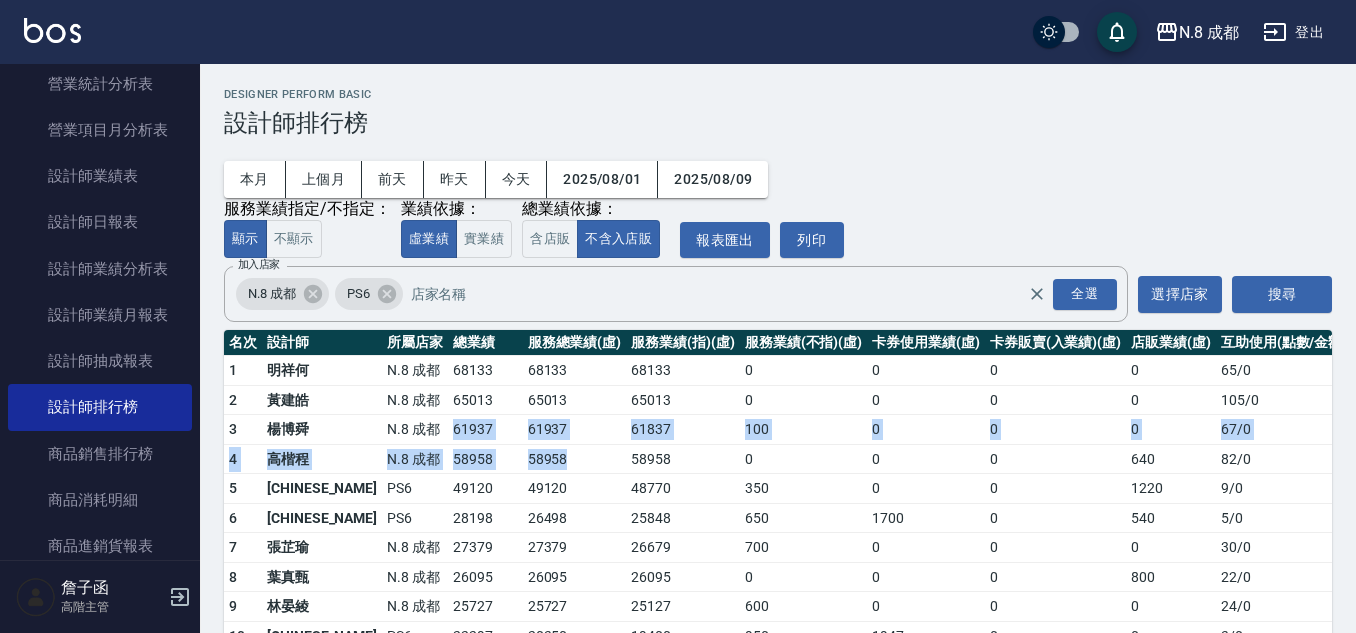 drag, startPoint x: 437, startPoint y: 445, endPoint x: 381, endPoint y: 445, distance: 56 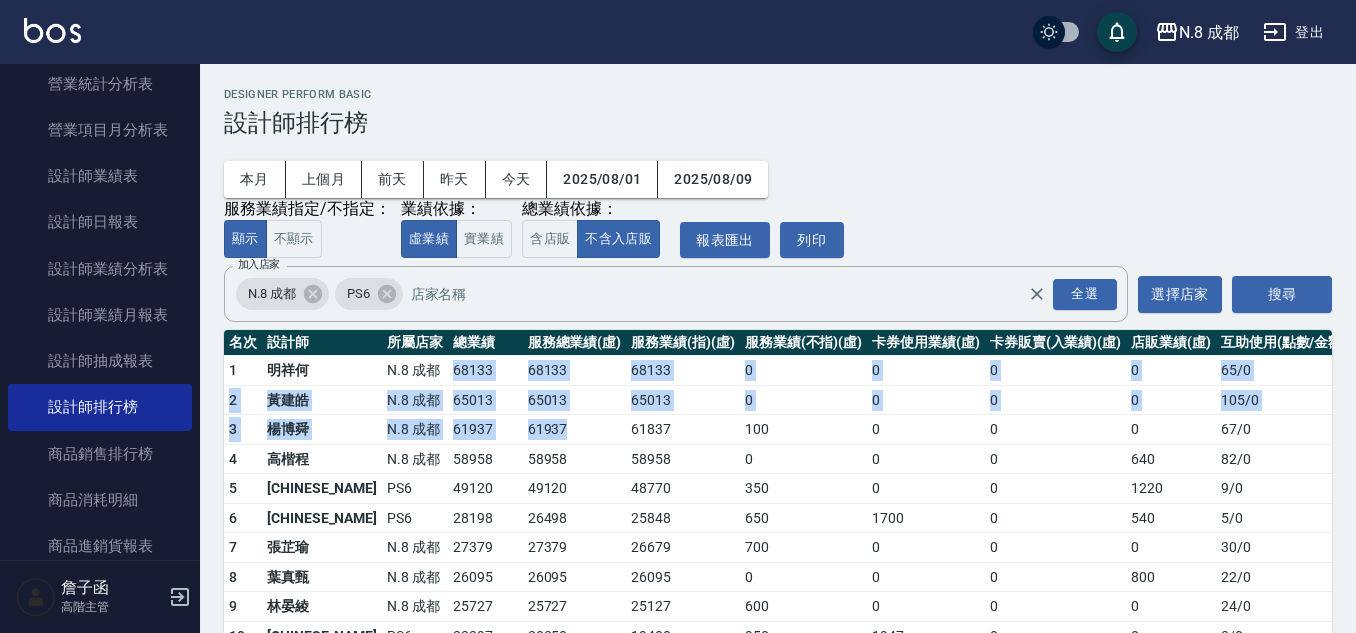drag, startPoint x: 435, startPoint y: 426, endPoint x: 372, endPoint y: 376, distance: 80.43009 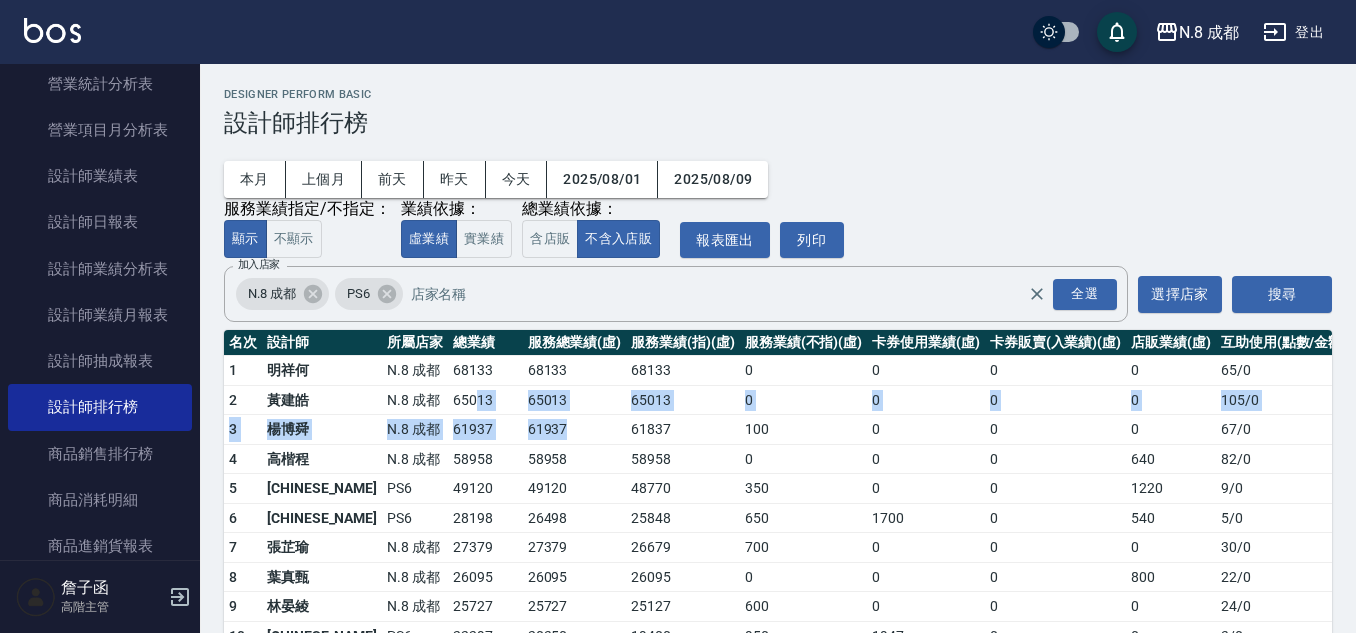 drag, startPoint x: 435, startPoint y: 418, endPoint x: 416, endPoint y: 410, distance: 20.615528 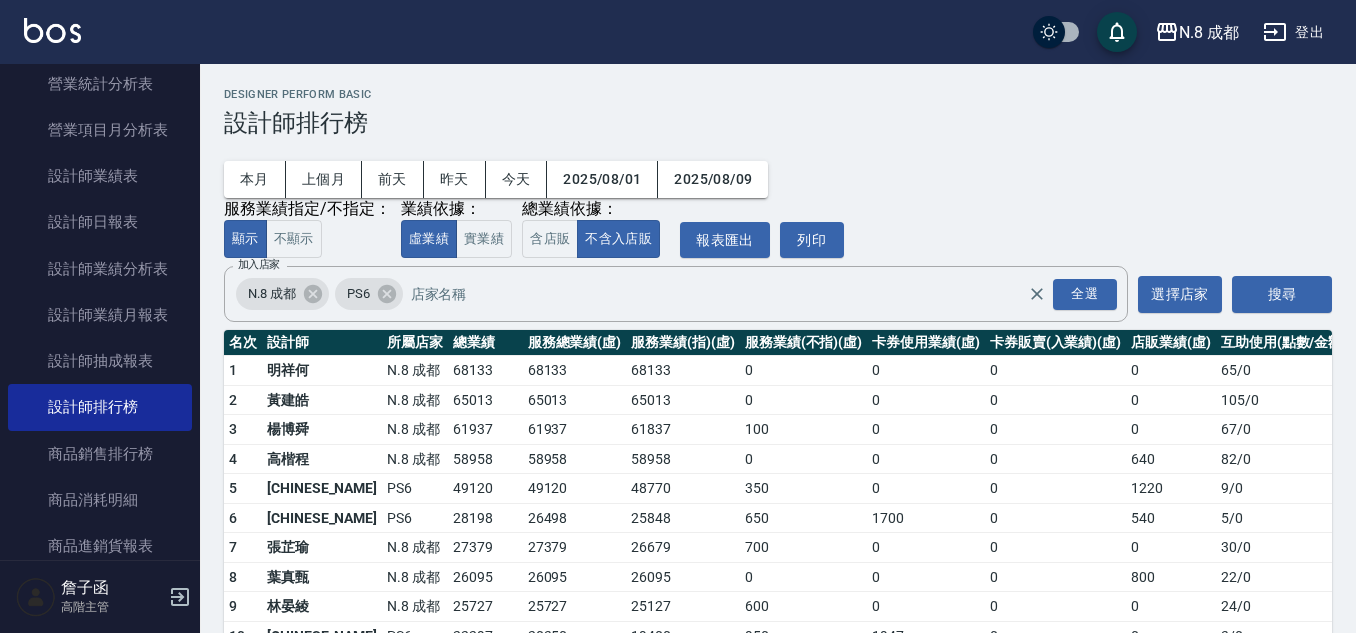 click on "65013" at bounding box center (485, 400) 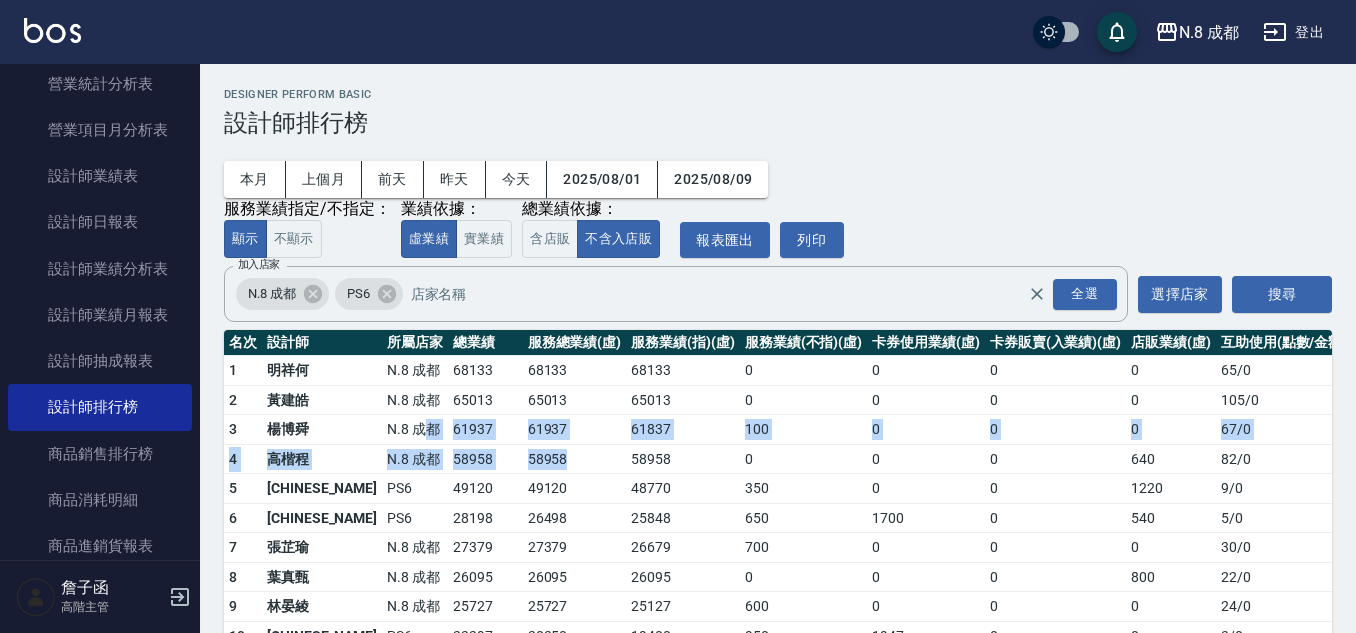 drag, startPoint x: 500, startPoint y: 456, endPoint x: 368, endPoint y: 434, distance: 133.82077 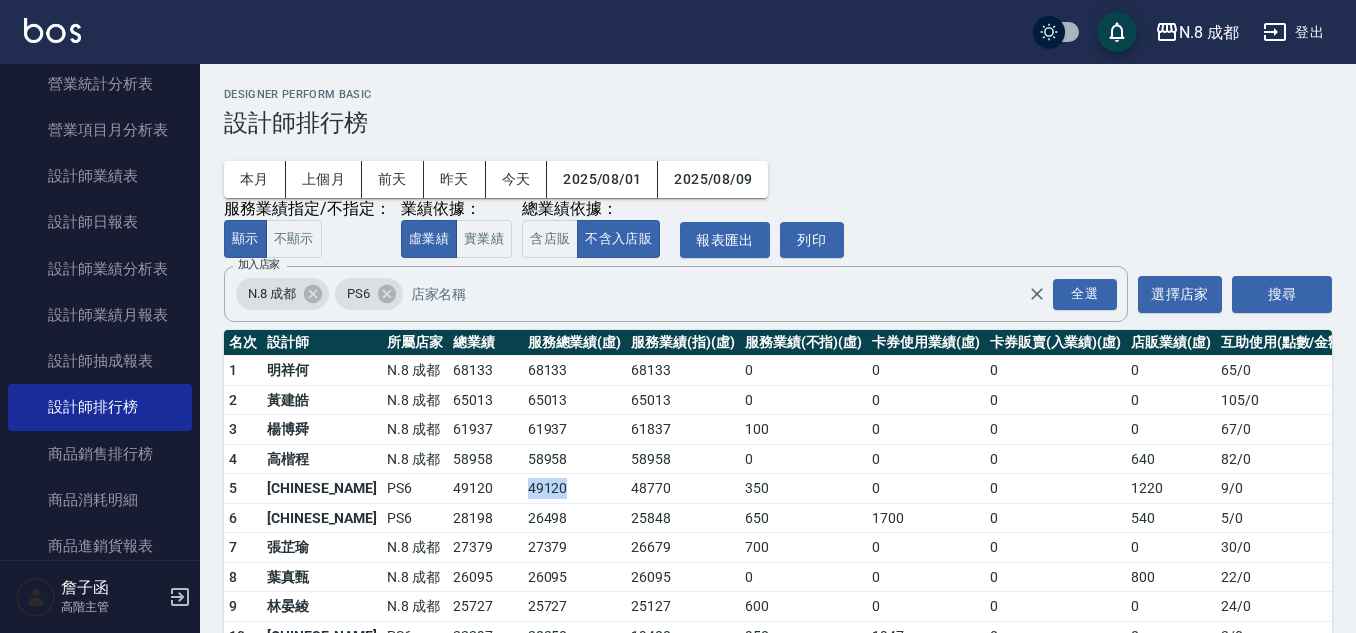 drag, startPoint x: 524, startPoint y: 497, endPoint x: 442, endPoint y: 484, distance: 83.02409 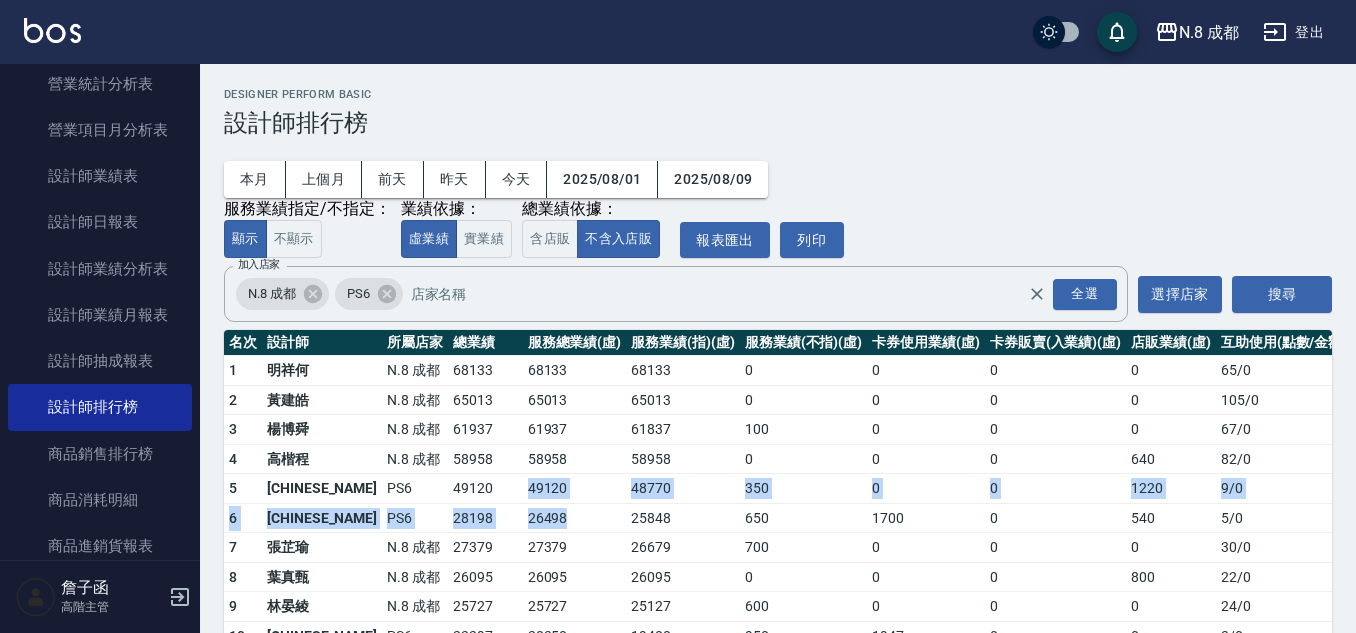 drag, startPoint x: 448, startPoint y: 495, endPoint x: 523, endPoint y: 507, distance: 75.95393 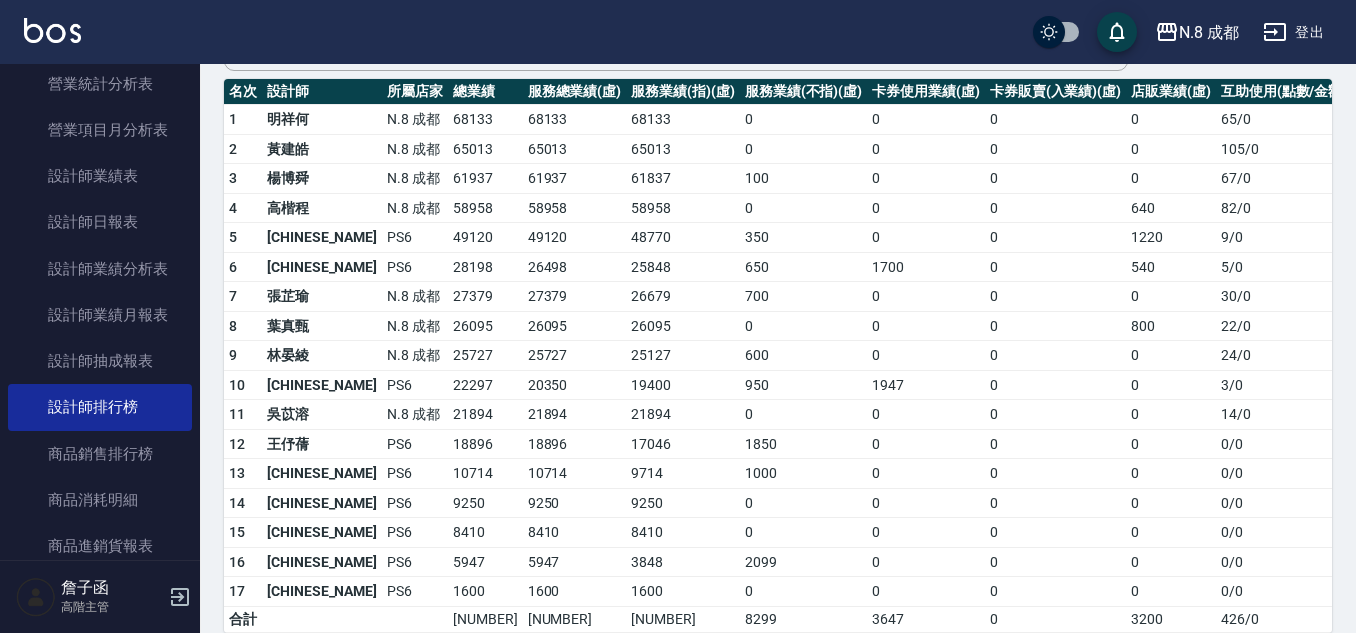 scroll, scrollTop: 278, scrollLeft: 0, axis: vertical 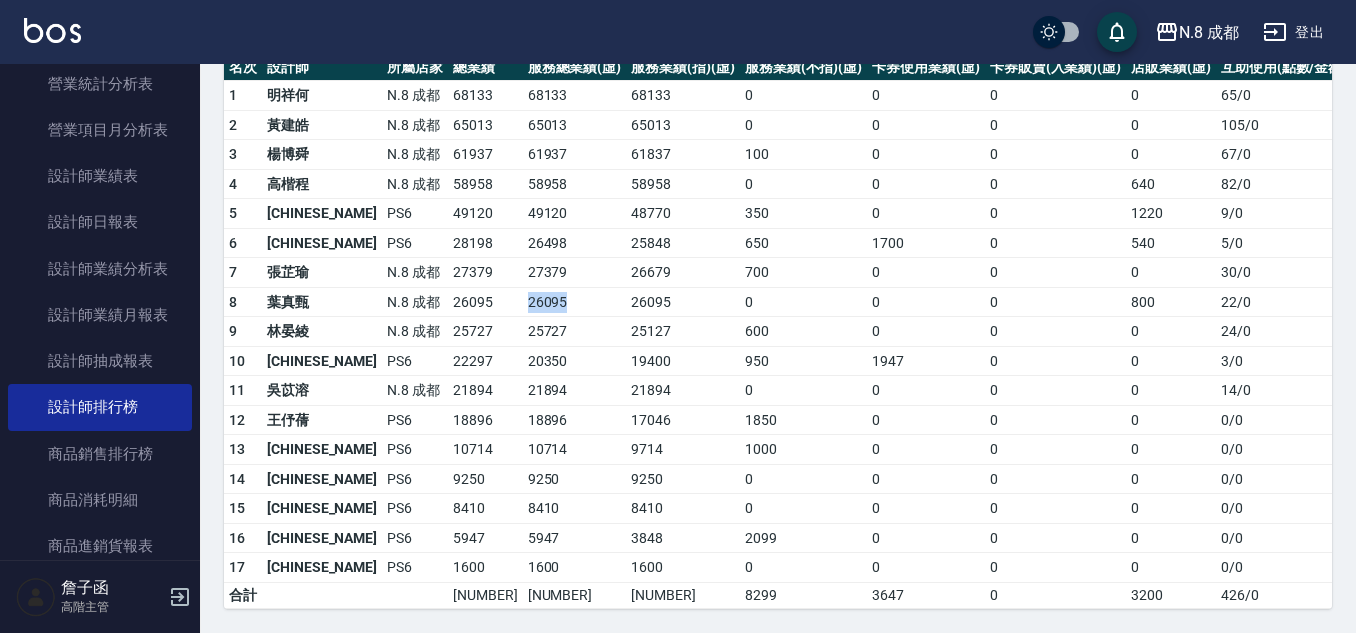 drag, startPoint x: 514, startPoint y: 302, endPoint x: 438, endPoint y: 302, distance: 76 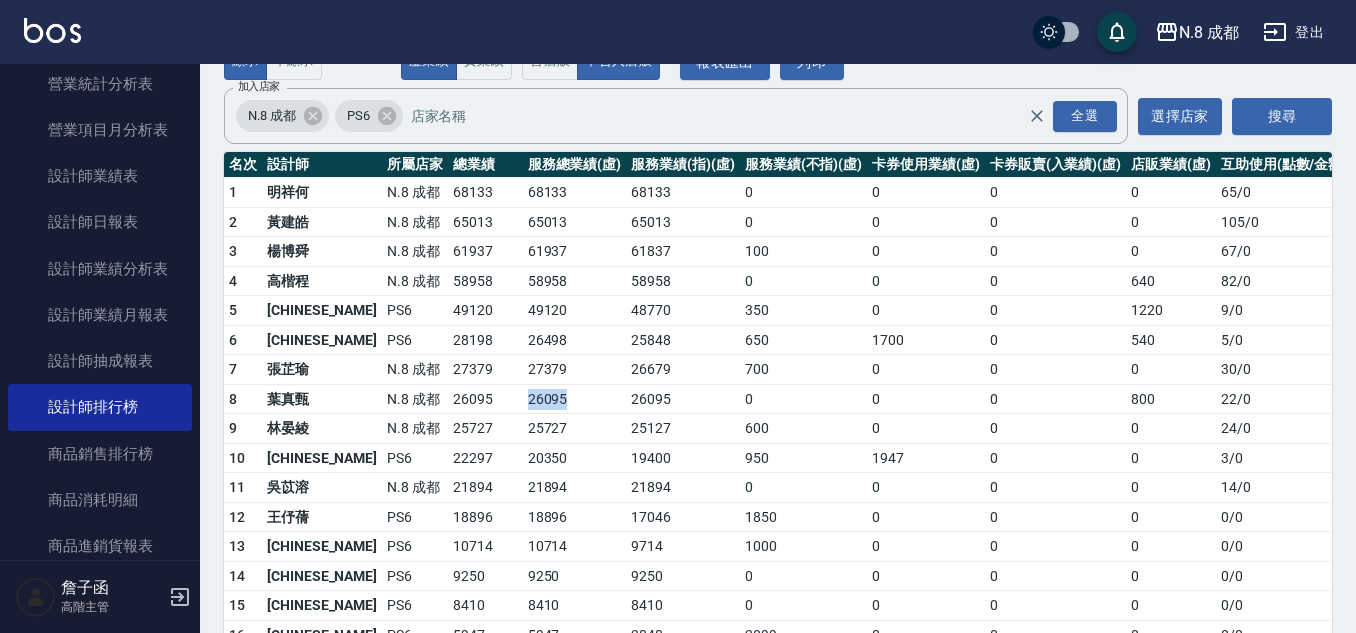 scroll, scrollTop: 0, scrollLeft: 0, axis: both 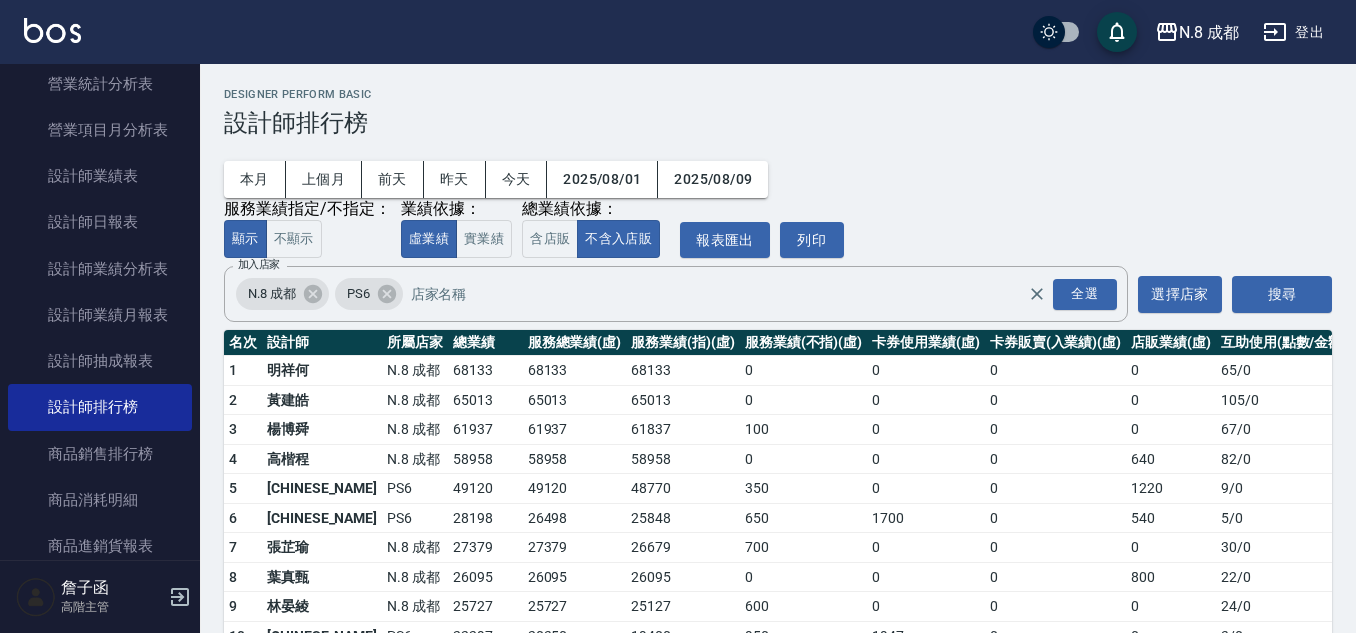 click on "0" at bounding box center (803, 371) 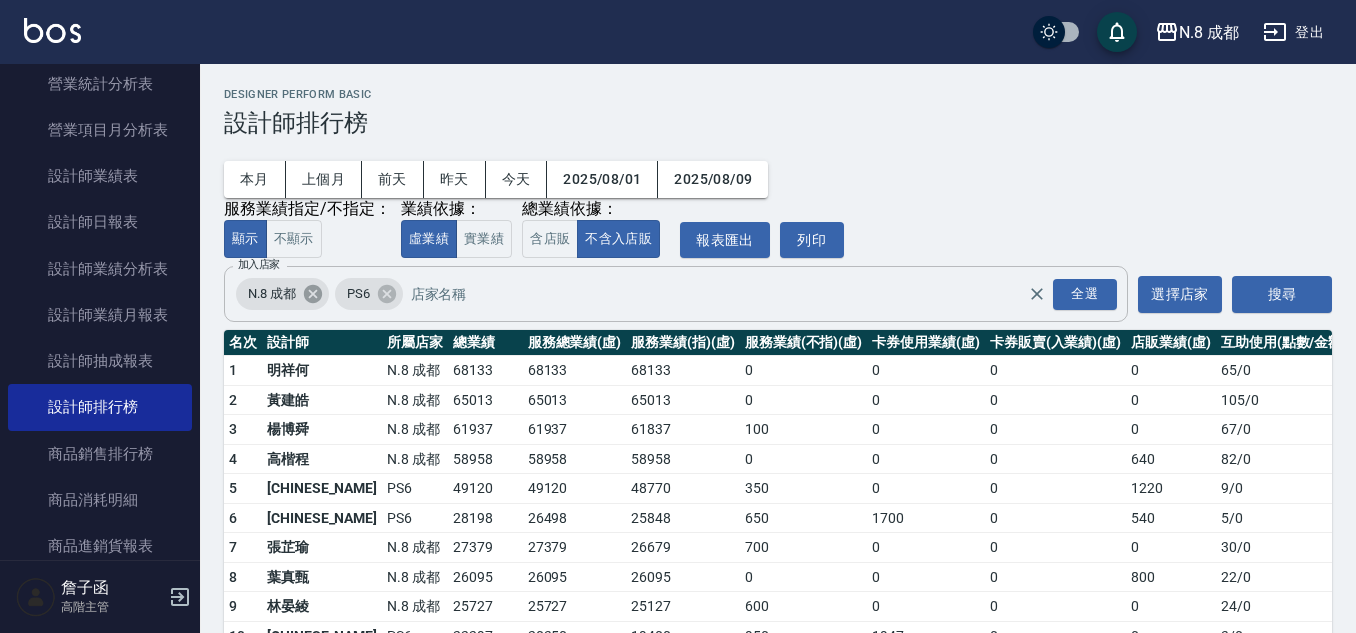 click 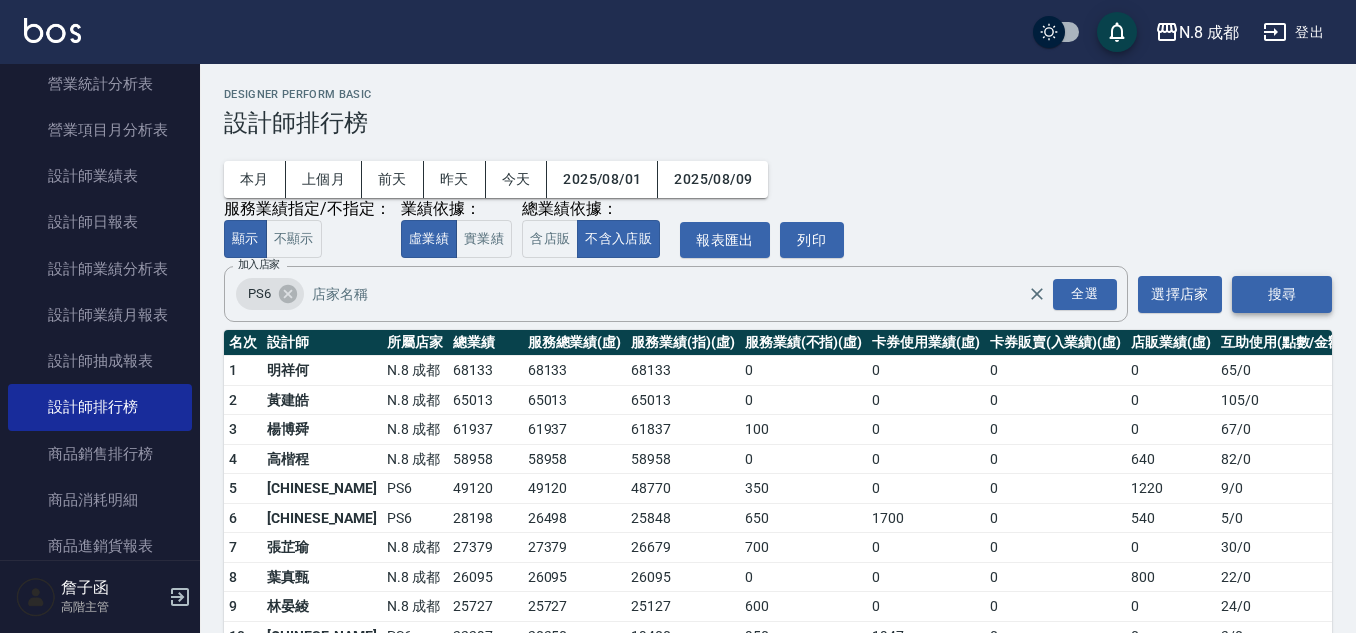 click on "搜尋" at bounding box center (1282, 294) 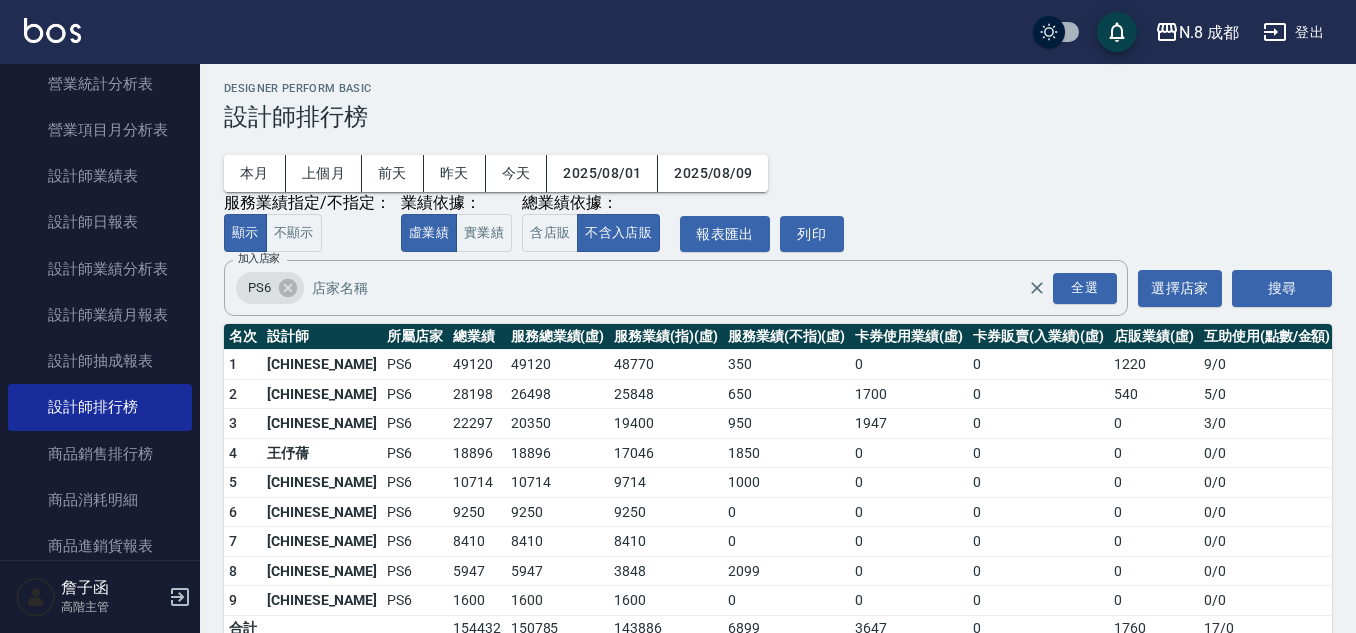 scroll, scrollTop: 42, scrollLeft: 0, axis: vertical 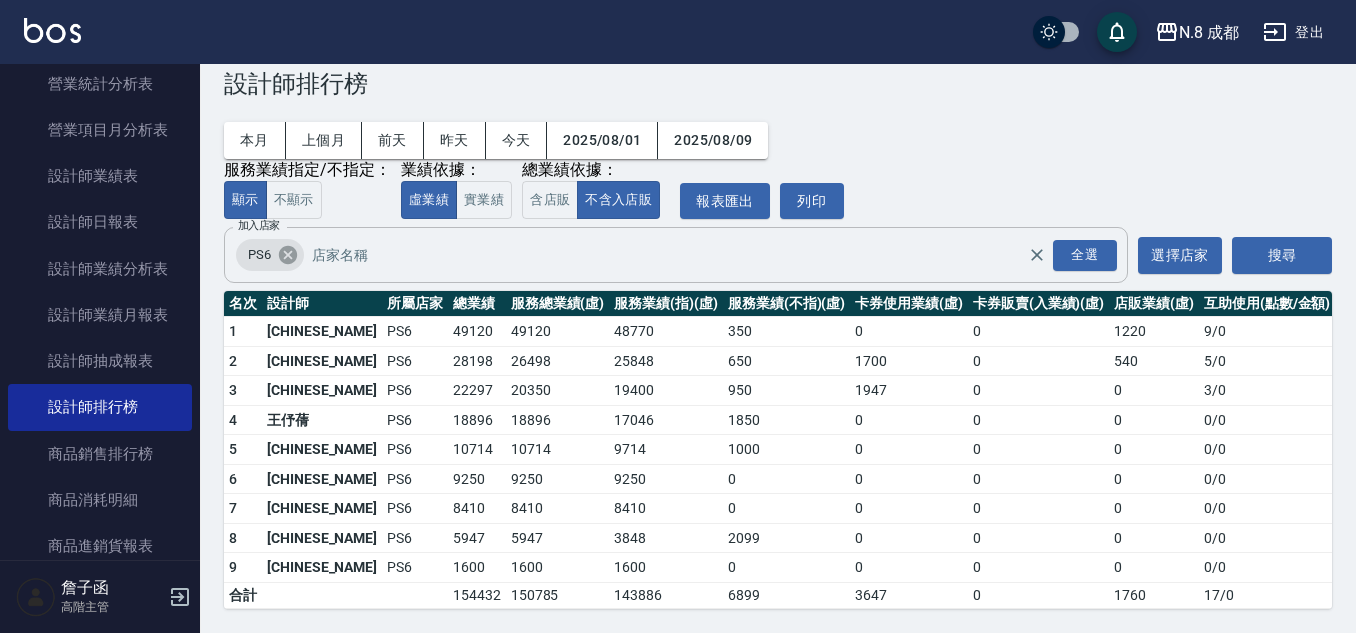 click 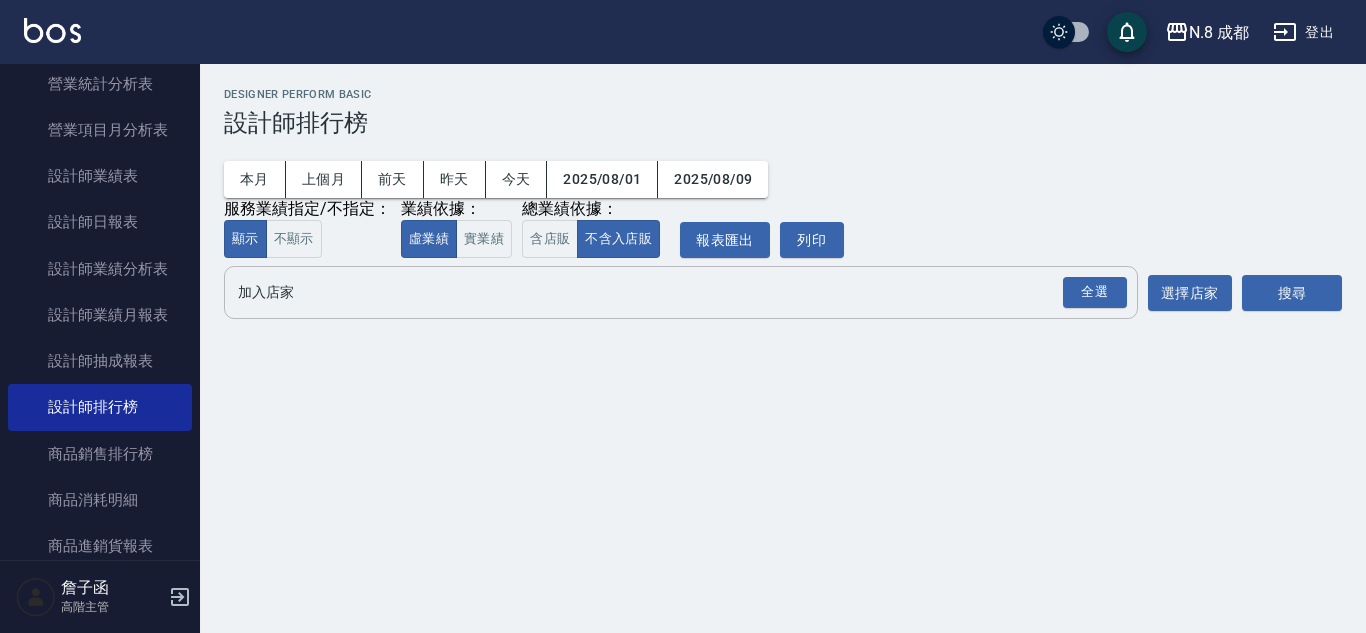 click on "不顯示" at bounding box center [294, 239] 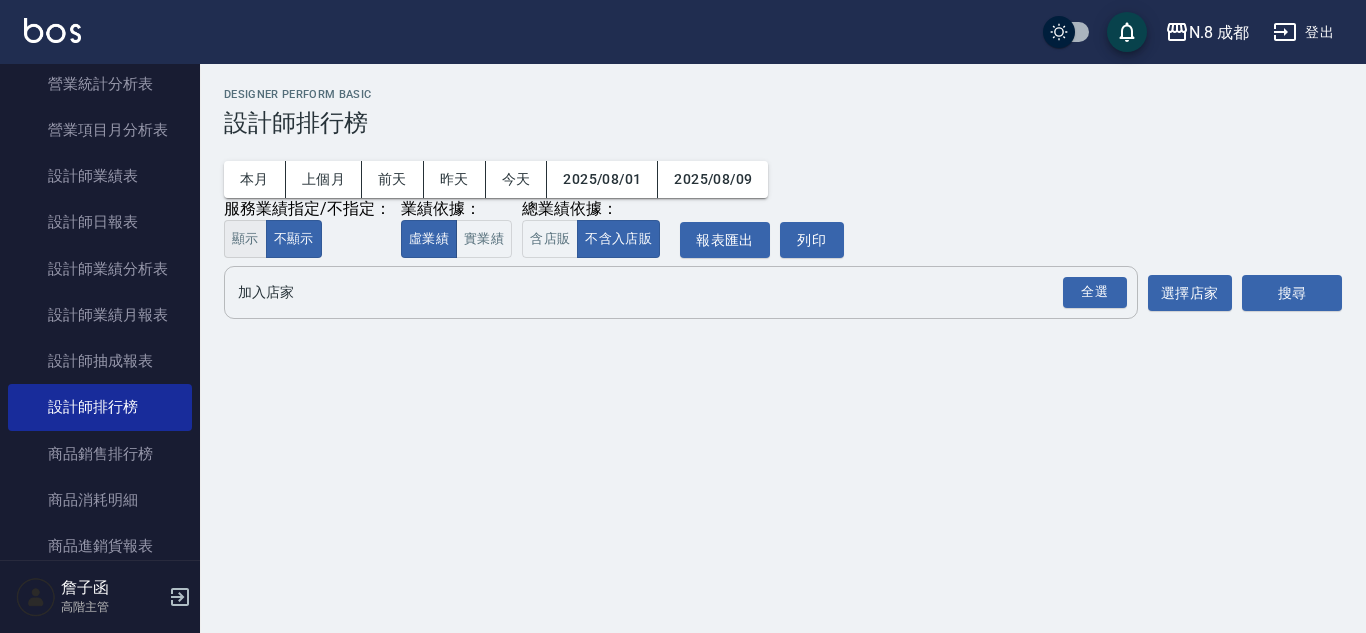 click on "顯示" at bounding box center [245, 239] 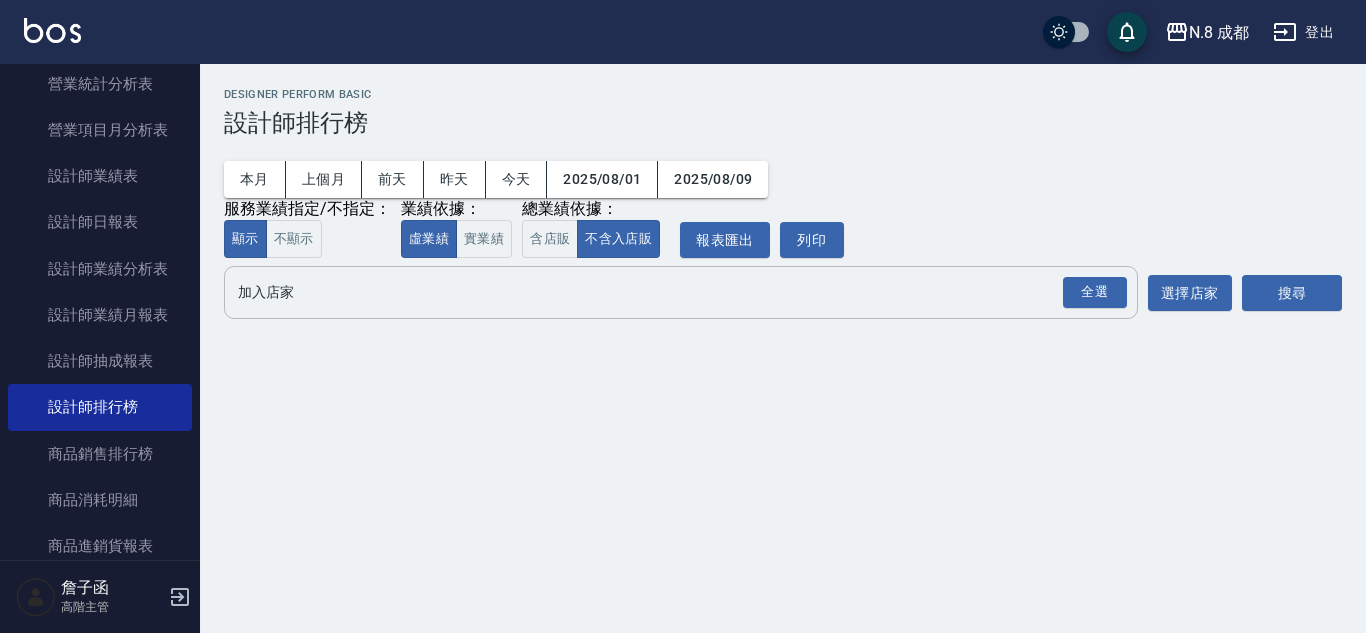 click on "加入店家" at bounding box center (666, 292) 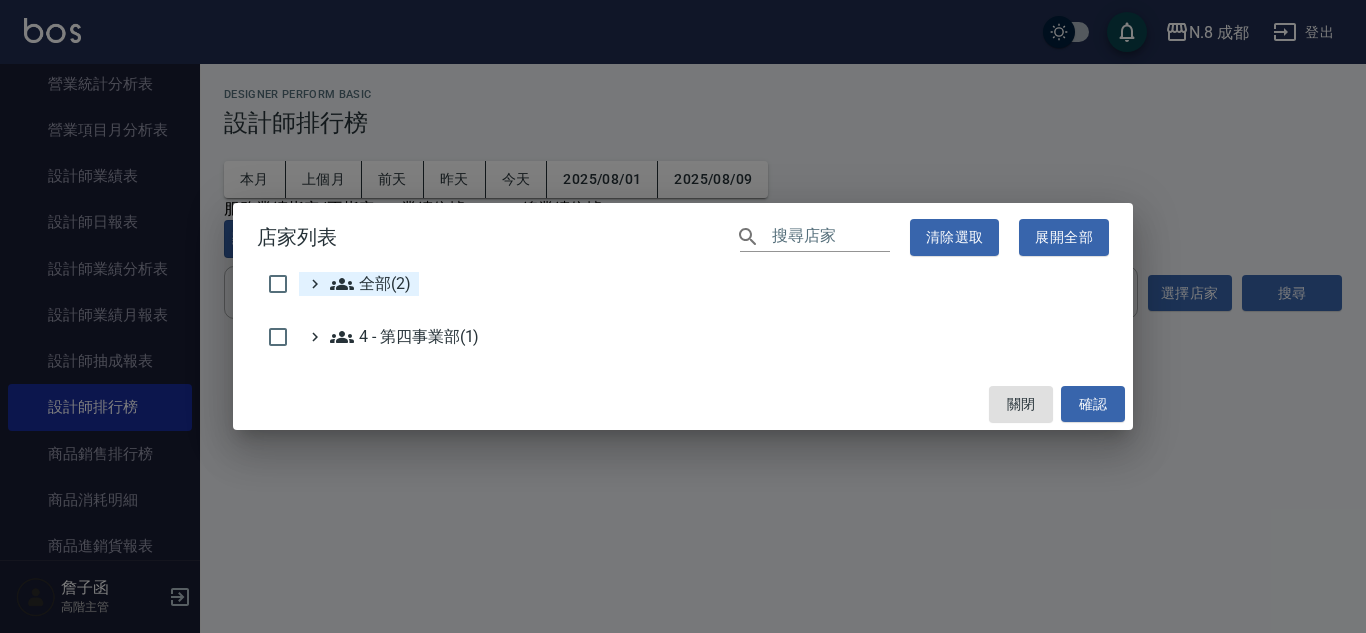 click on "全部(2)" at bounding box center (370, 284) 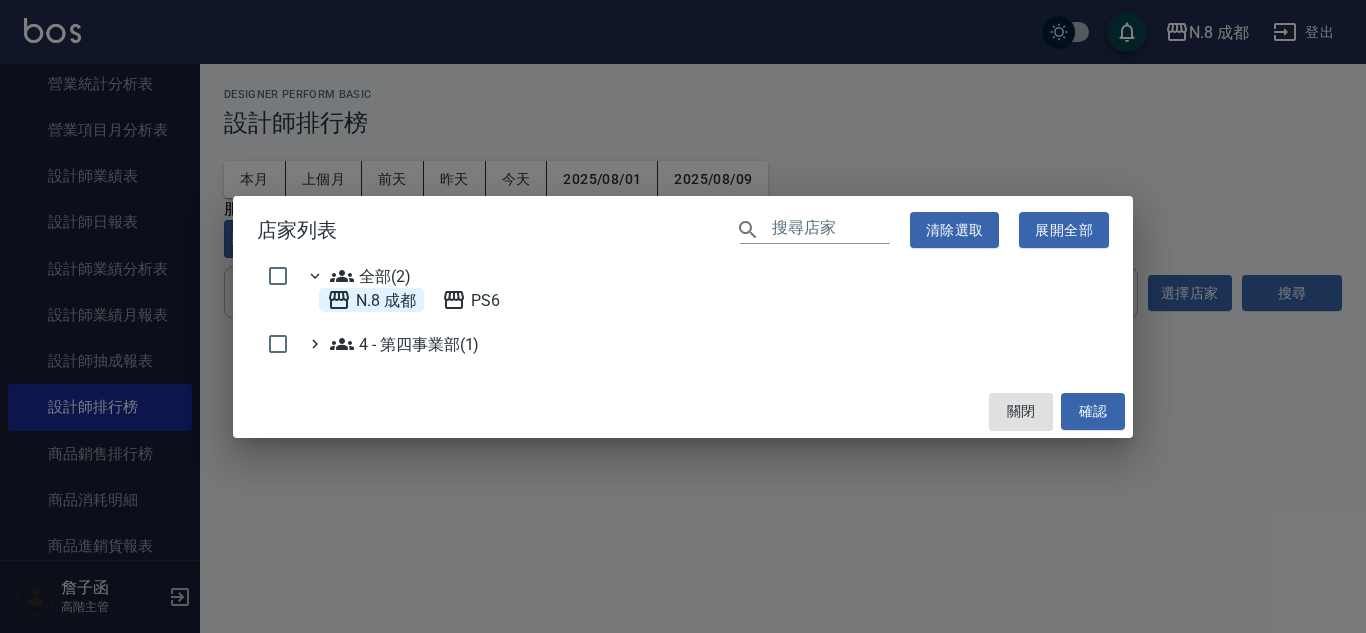 click on "N.8 成都" at bounding box center (371, 300) 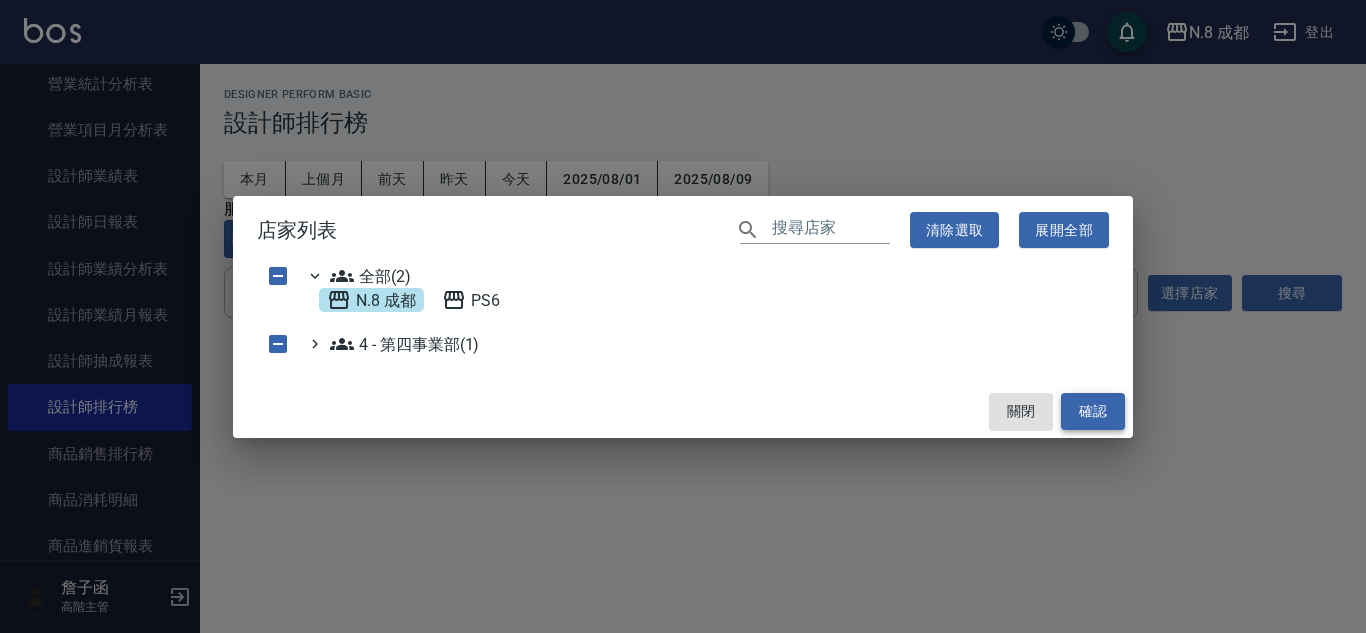 click on "確認" at bounding box center (1093, 411) 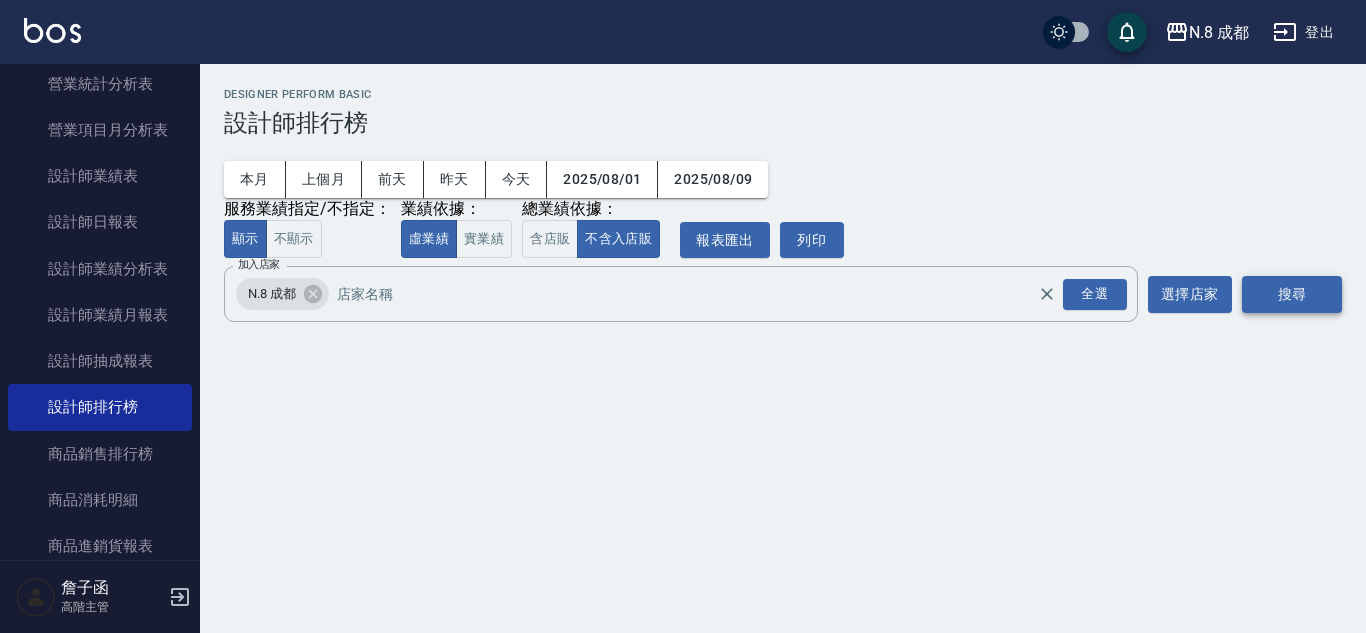 click on "搜尋" at bounding box center (1292, 294) 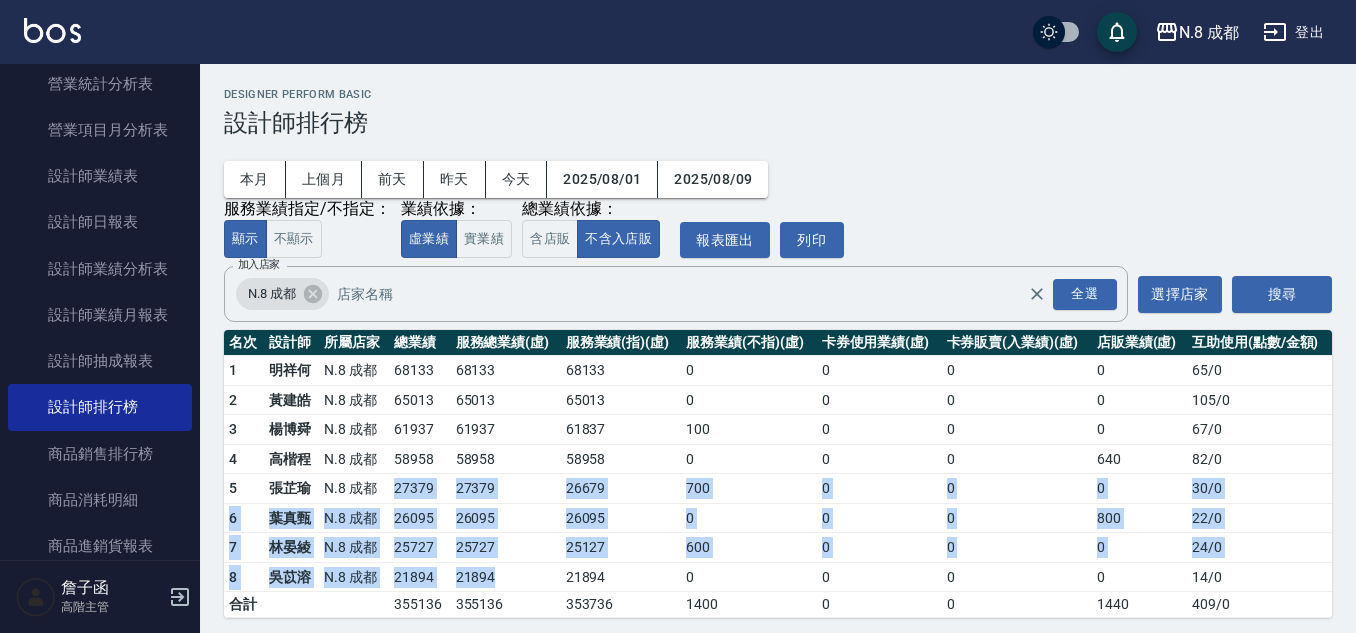 drag, startPoint x: 372, startPoint y: 490, endPoint x: 515, endPoint y: 586, distance: 172.2353 